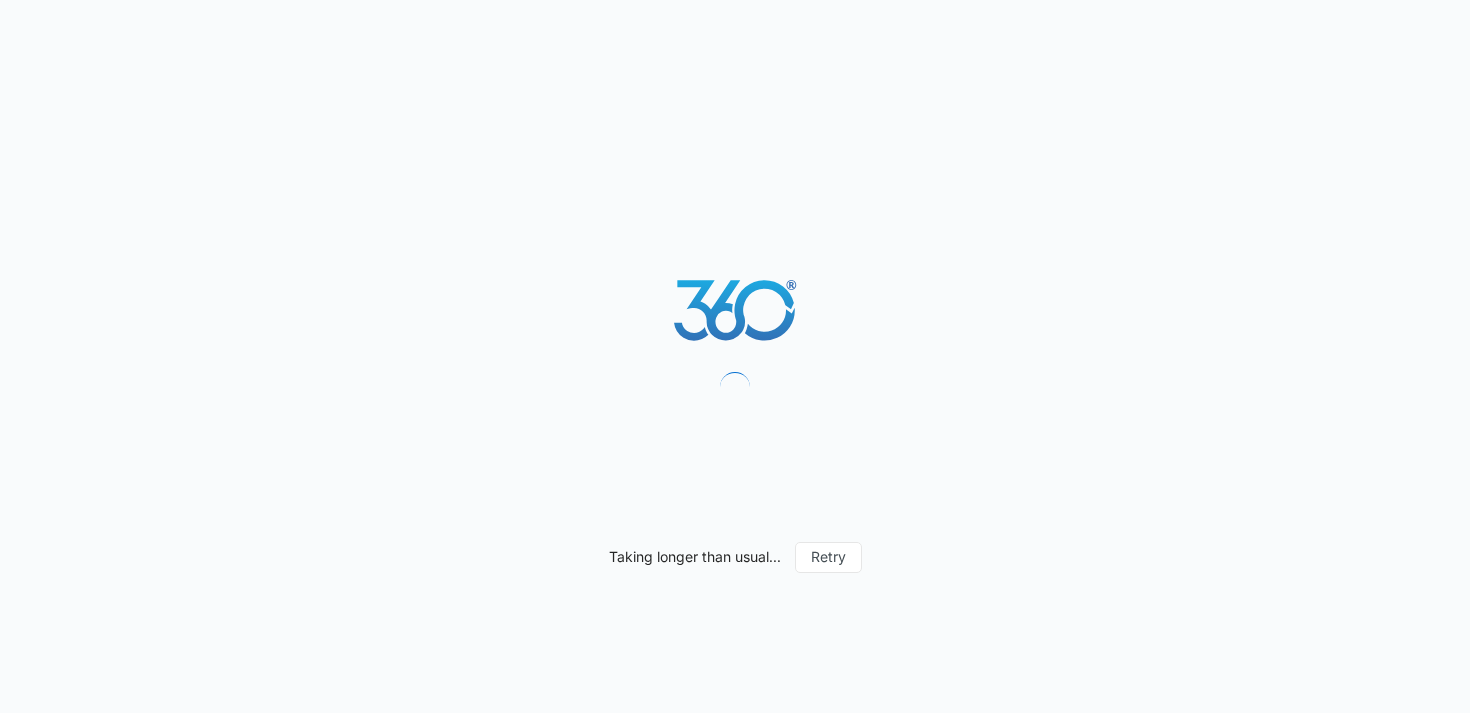 scroll, scrollTop: 0, scrollLeft: 0, axis: both 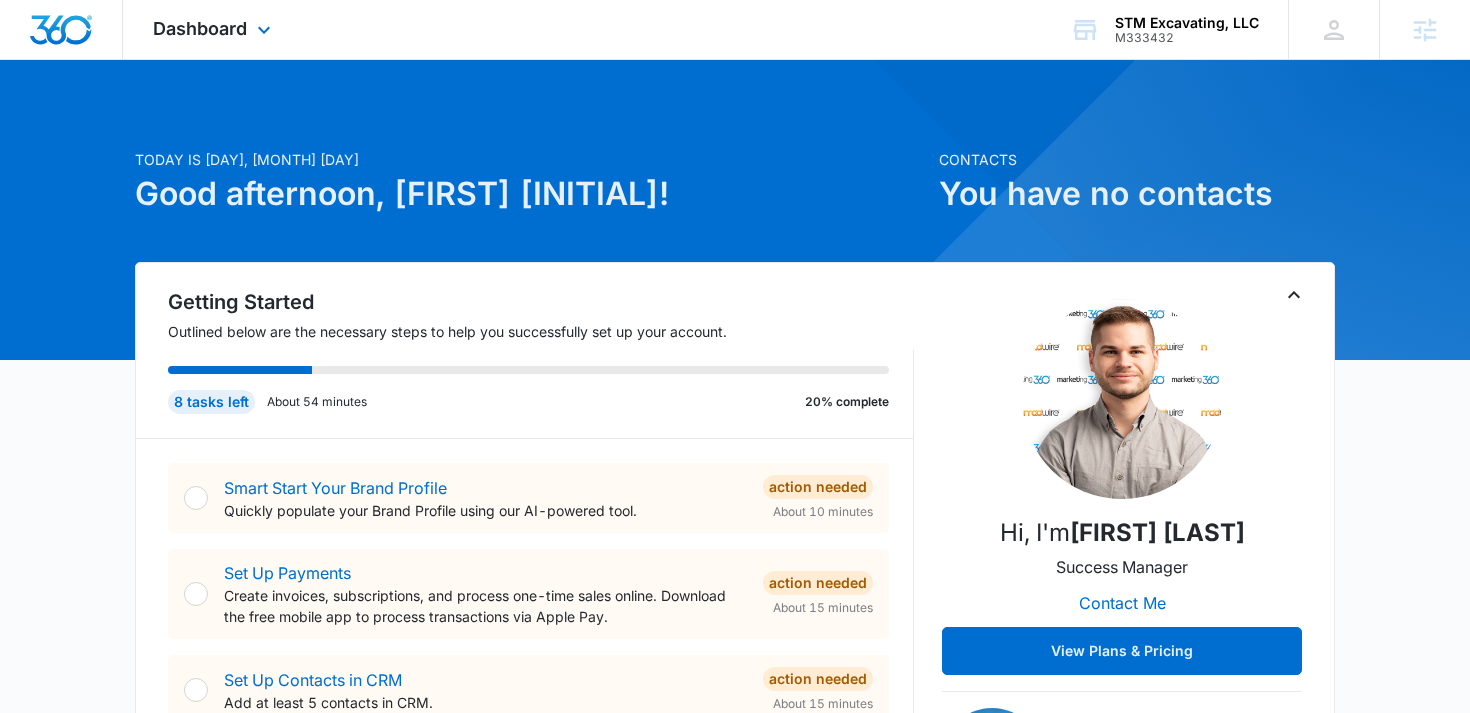 click on "Dashboard Apps Reputation Websites Forms CRM Email Social Content Ads Intelligence Files Brand Settings" at bounding box center (214, 29) 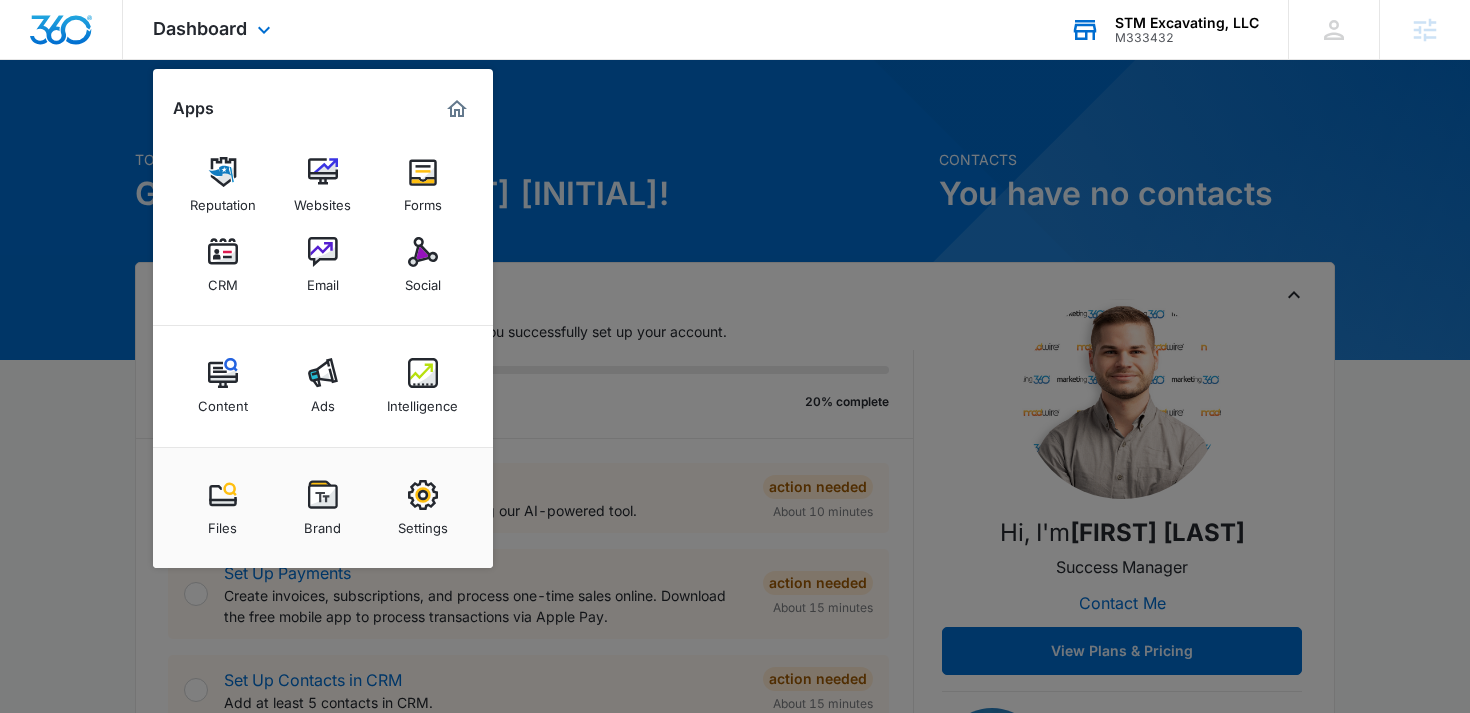 click on "STM Excavating, LLC M333432 Your Accounts View All" at bounding box center [1164, 29] 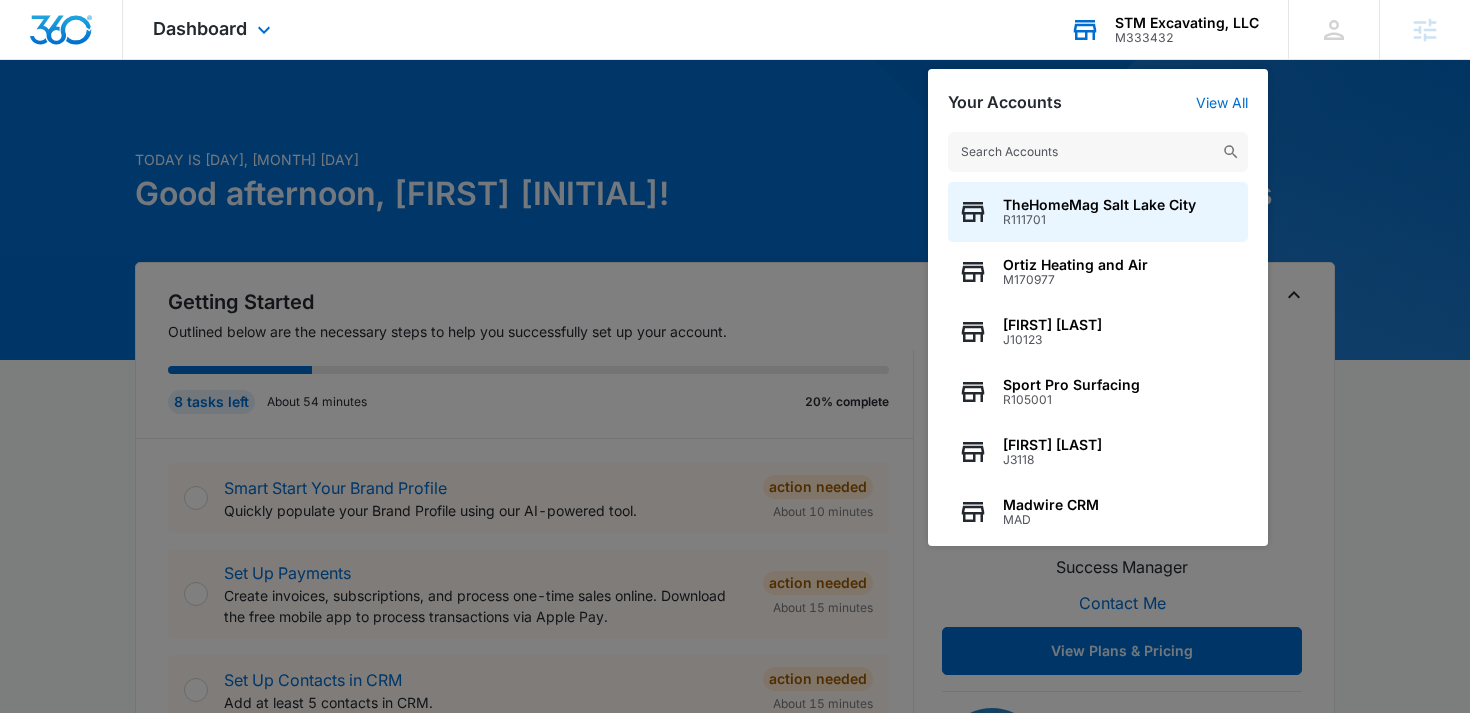 click at bounding box center [1098, 152] 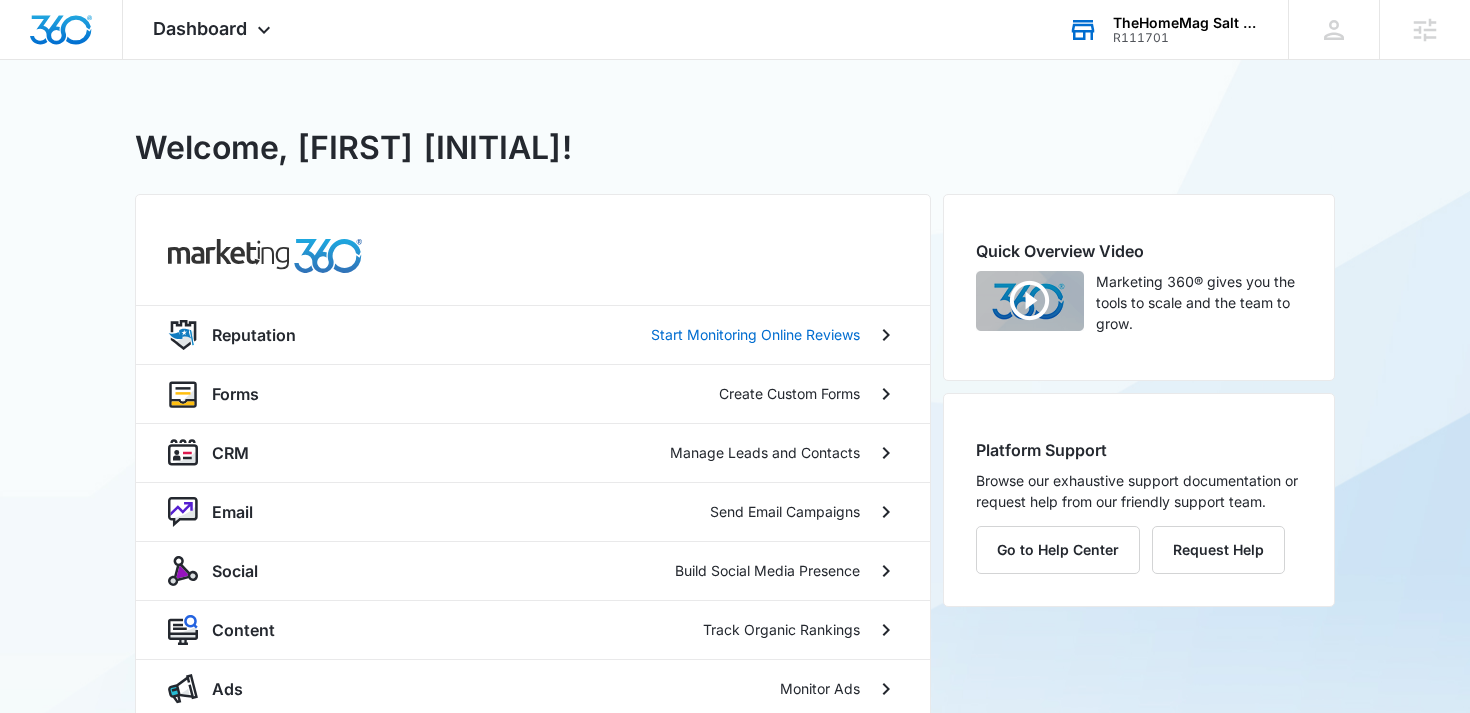click on "TheHomeMag Salt Lake City" at bounding box center (1186, 23) 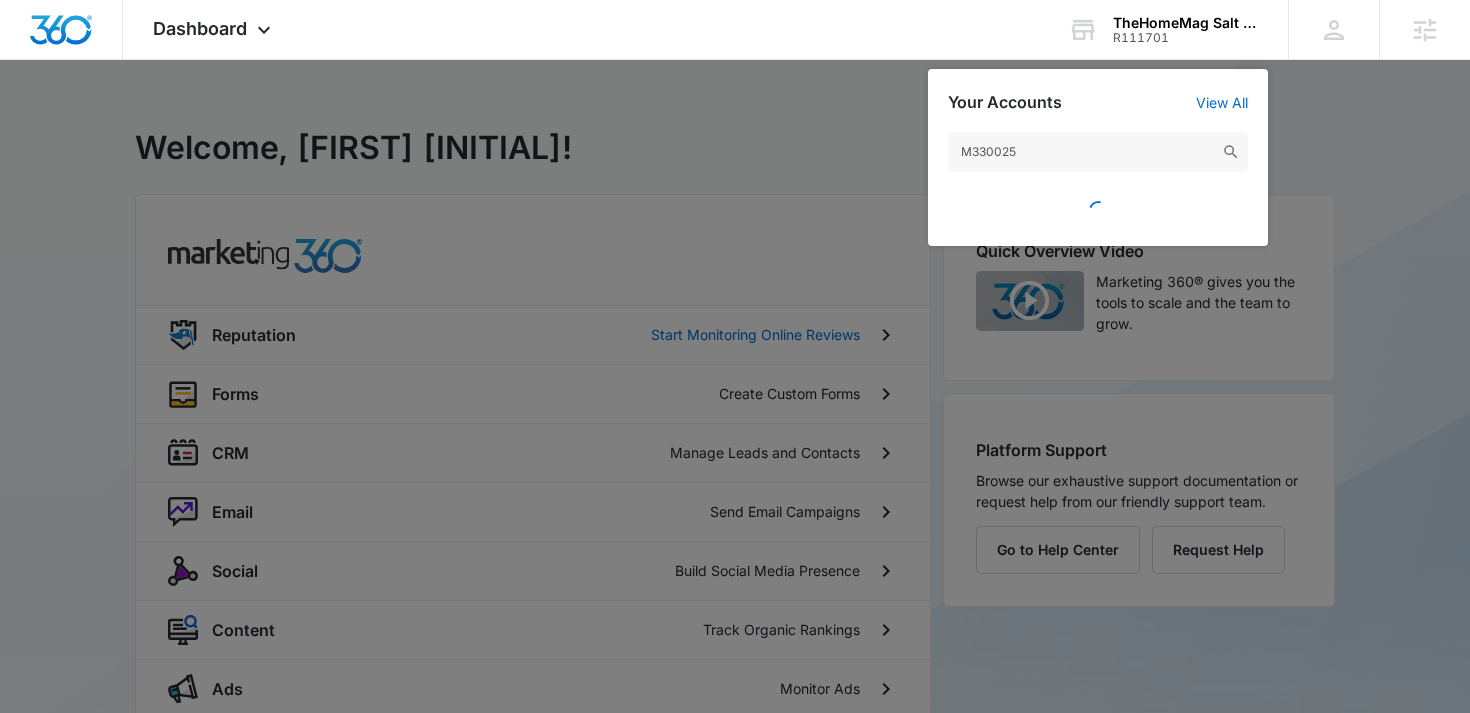type on "M330025" 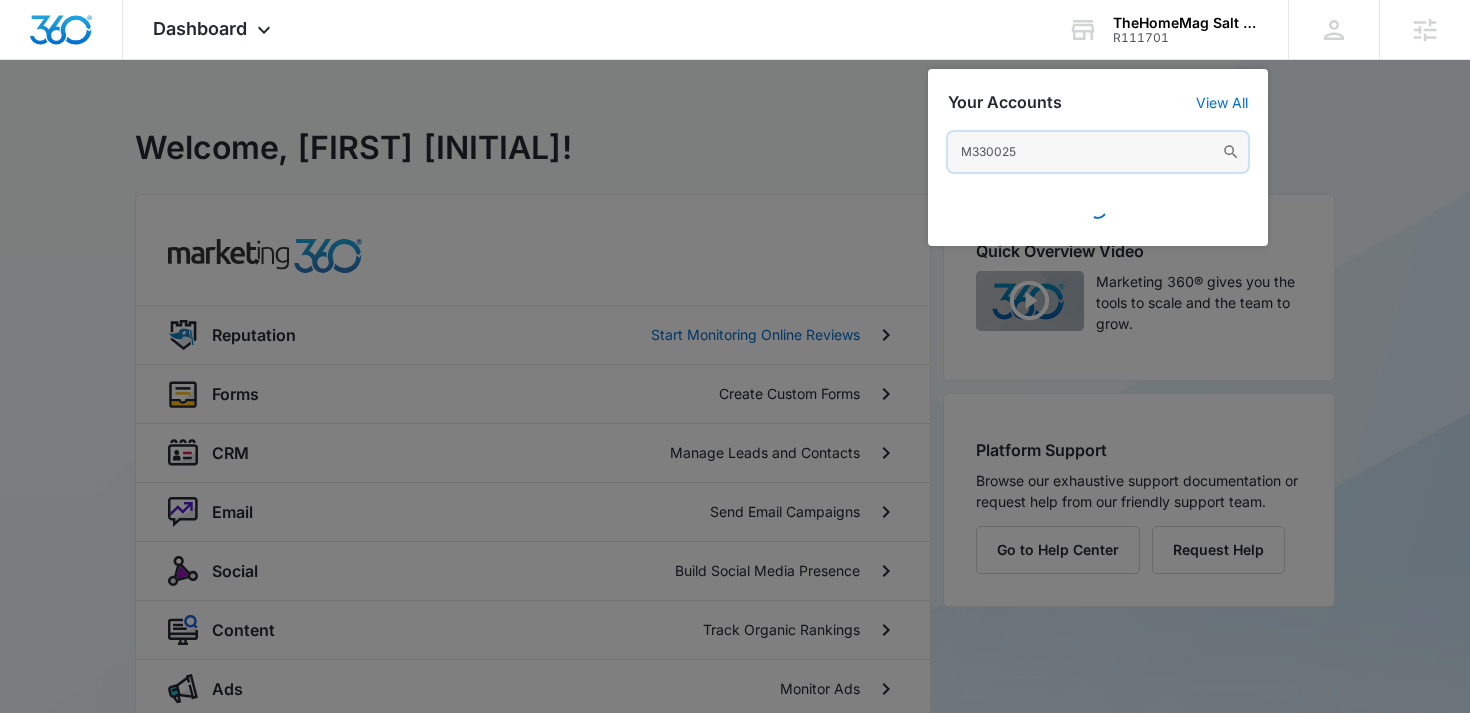 click on "M330025" at bounding box center [1098, 152] 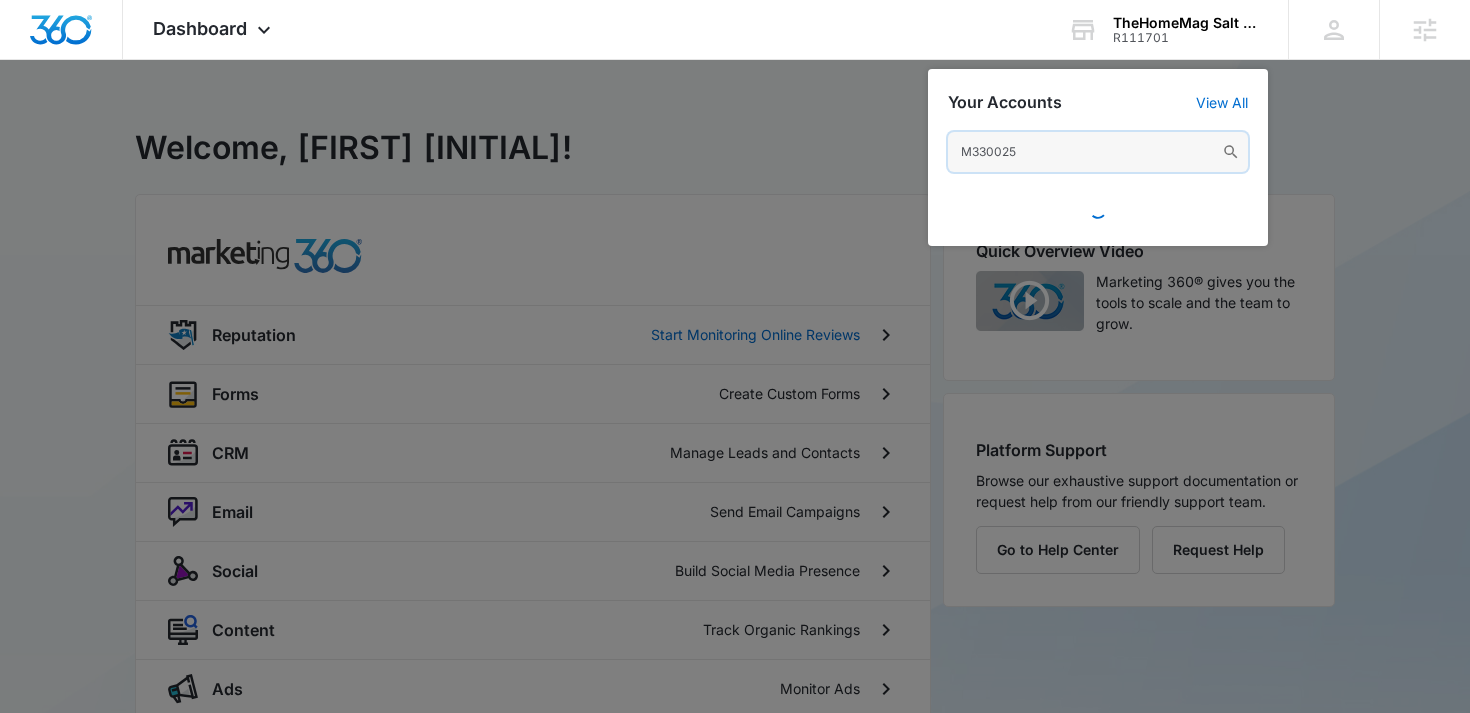 click on "M330025" at bounding box center (1098, 152) 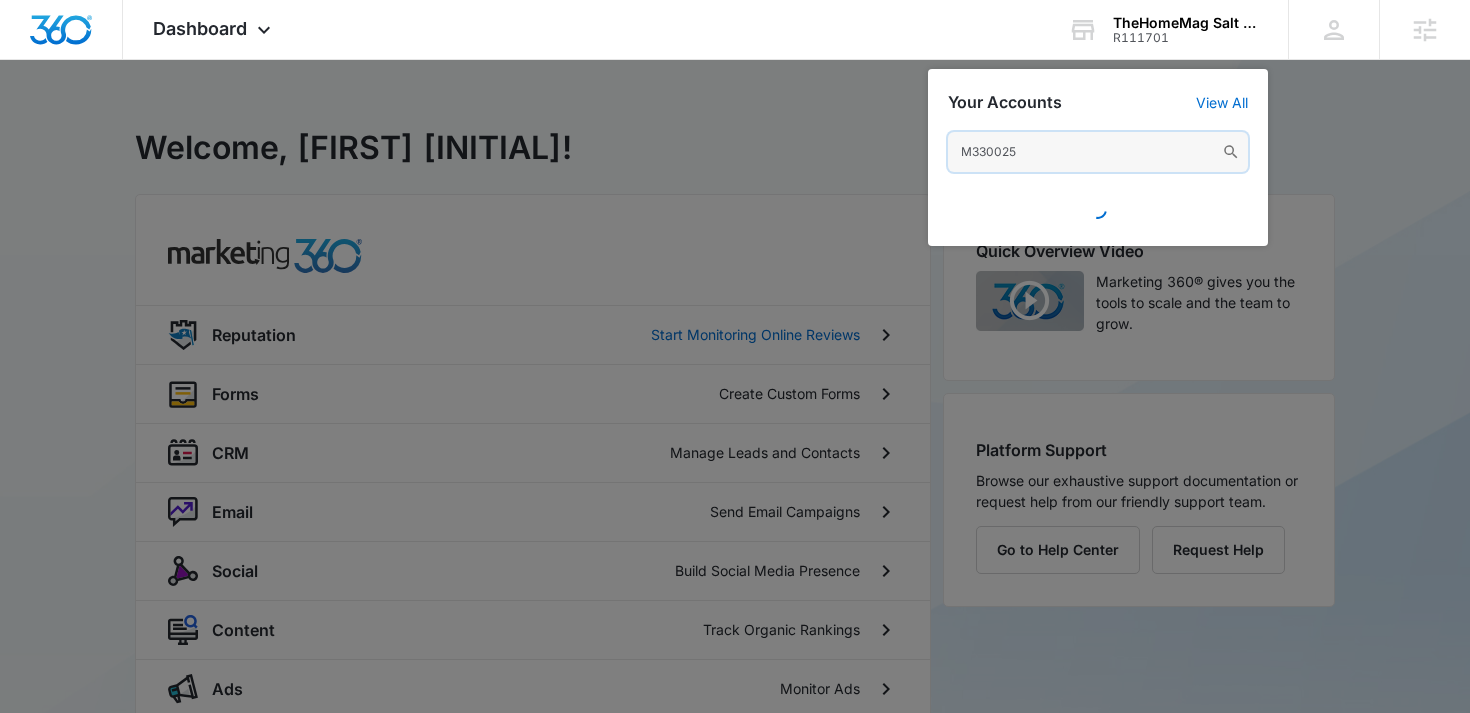 click on "M330025" at bounding box center (1098, 152) 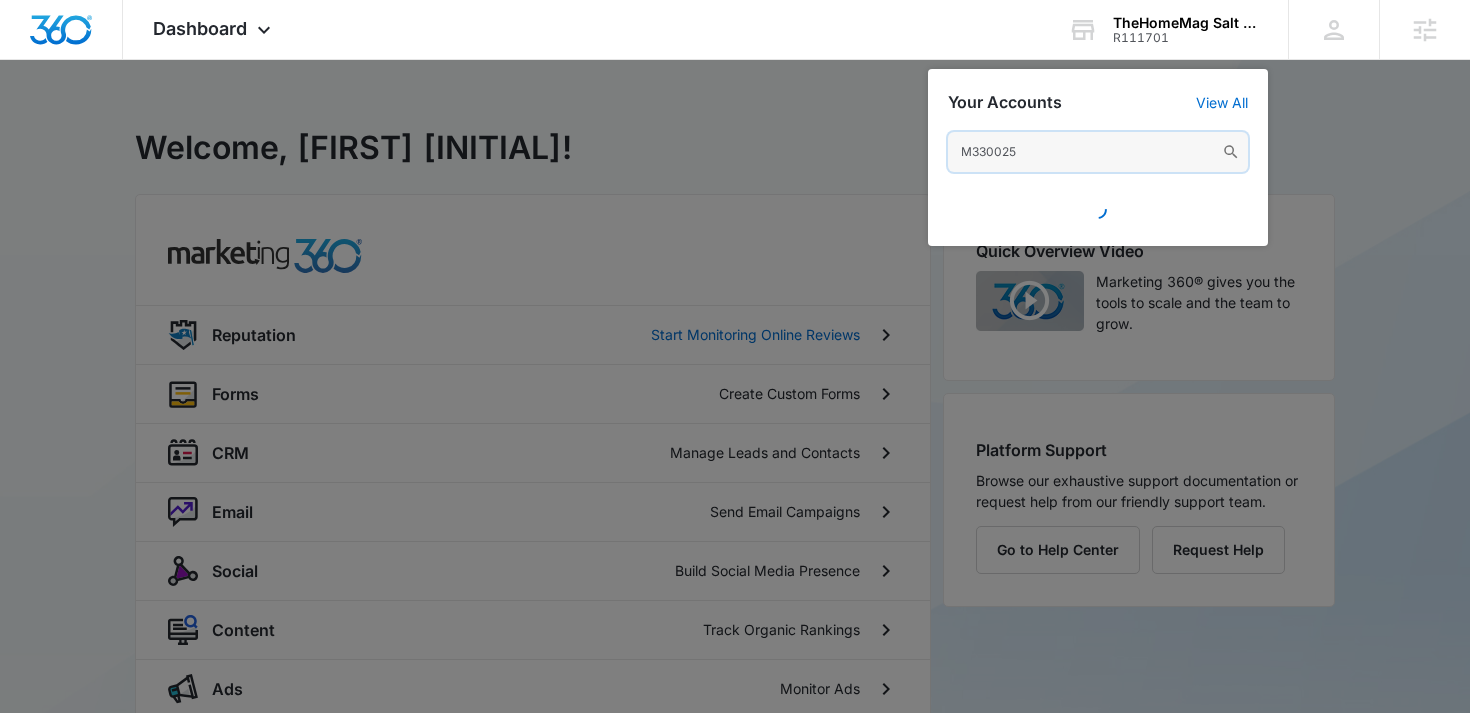 click on "M330025" at bounding box center (1098, 152) 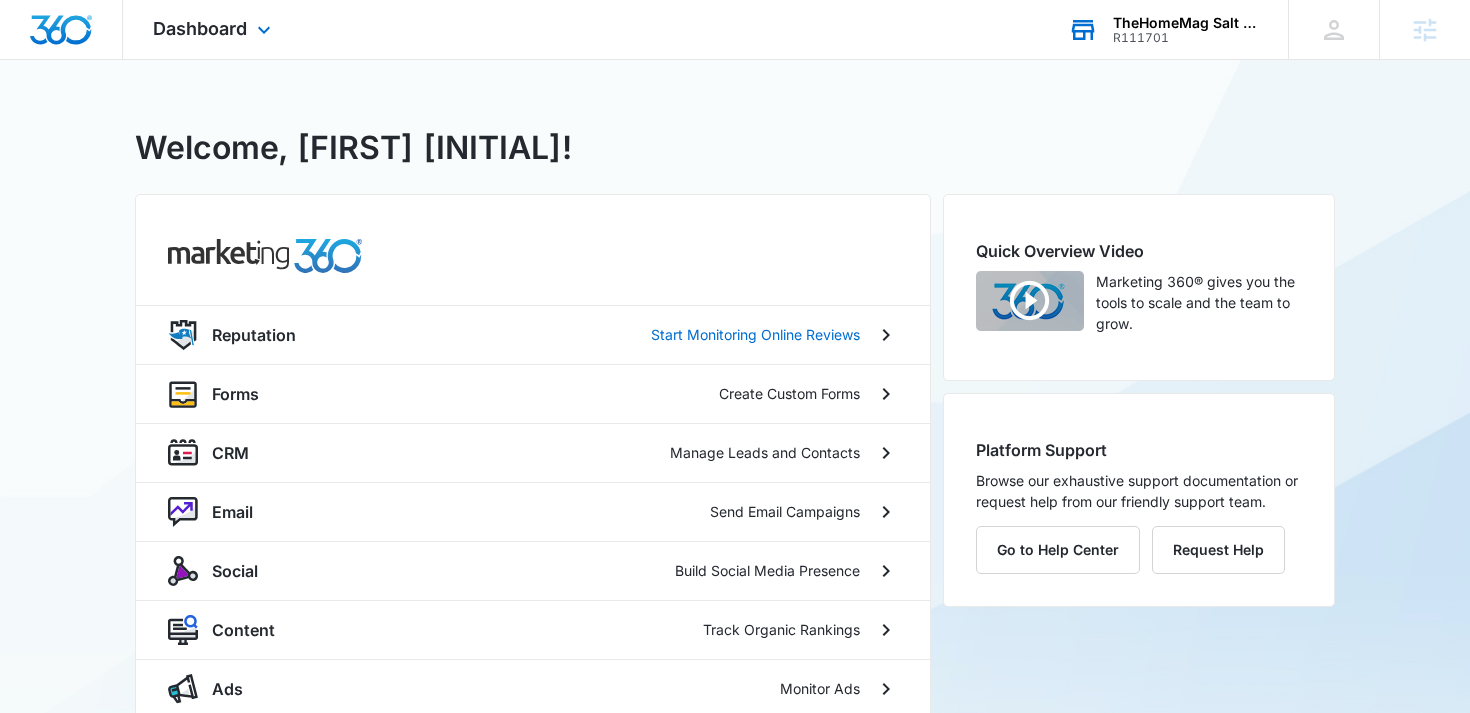 click on "R111701" at bounding box center (1186, 38) 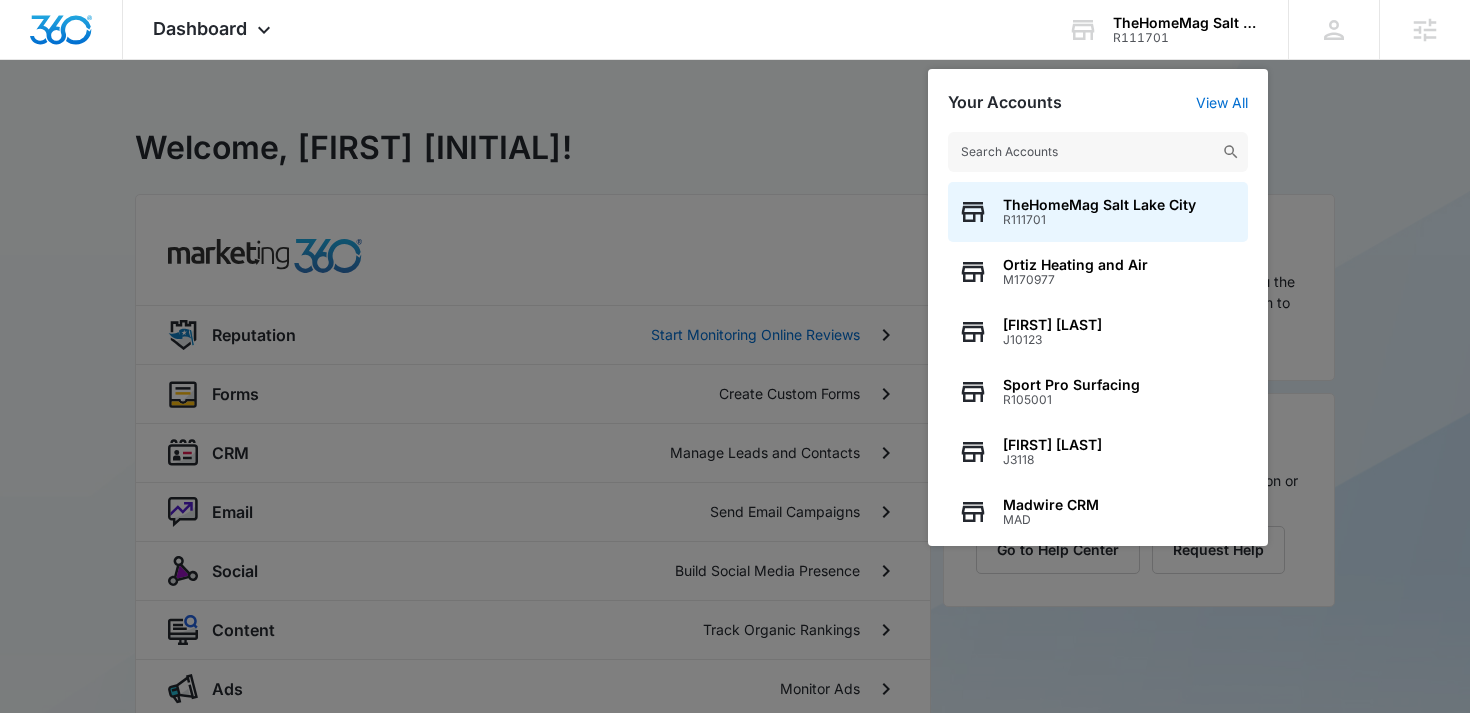 click at bounding box center [1098, 152] 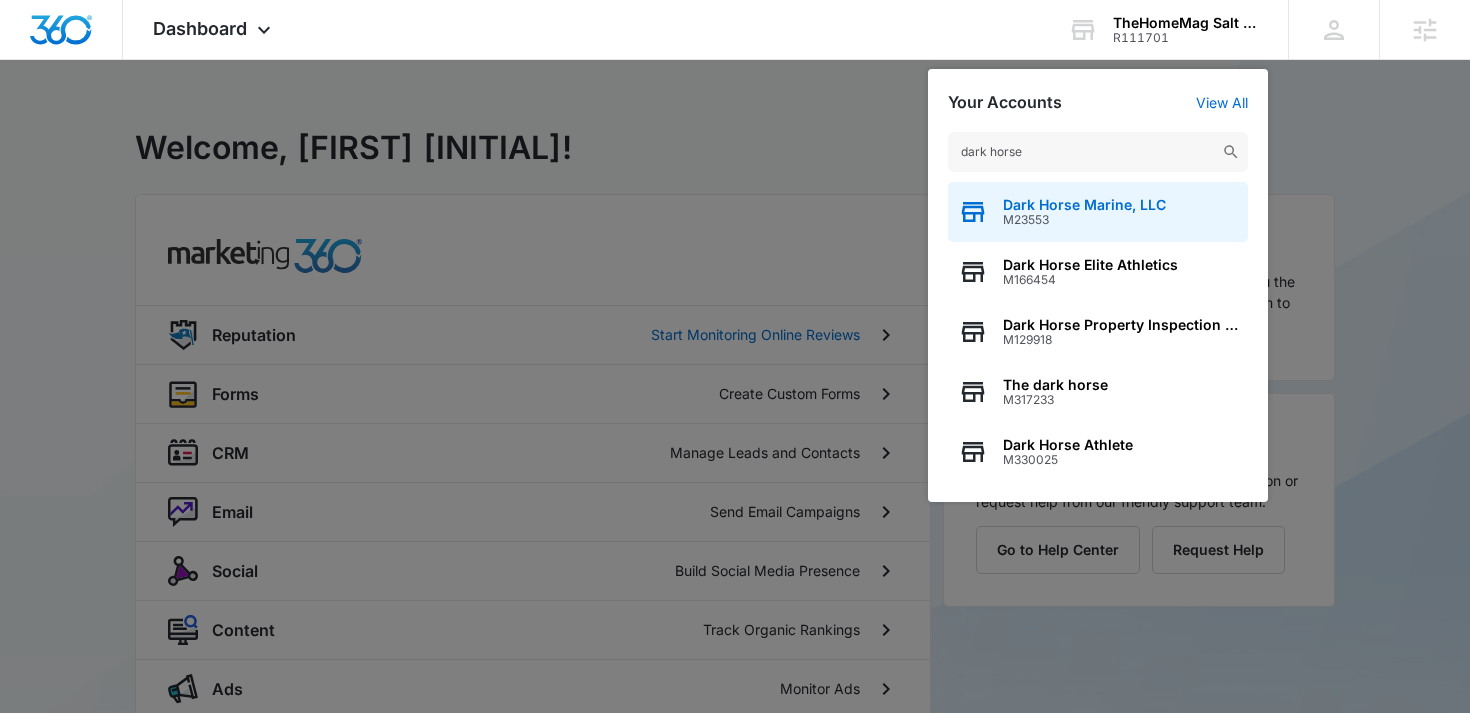 type on "dark horse" 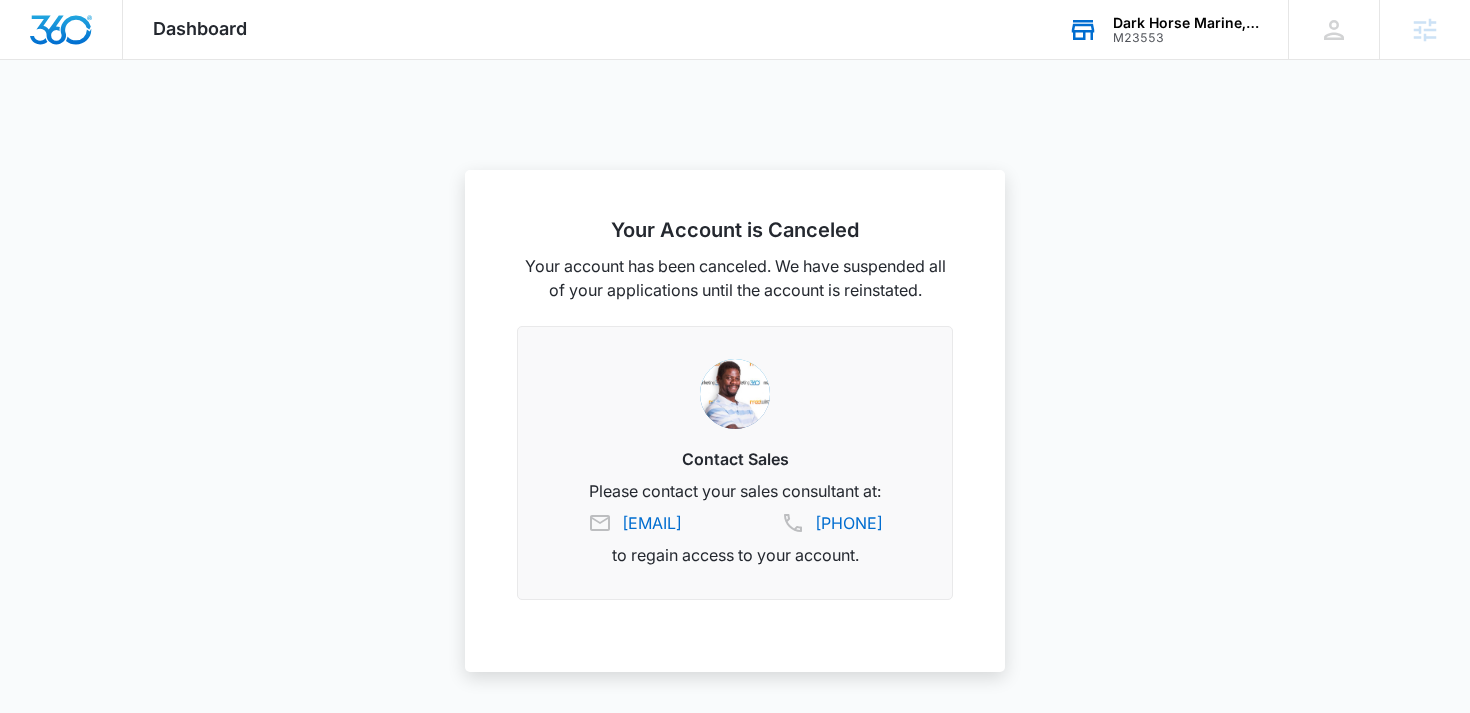 click on "M23553" at bounding box center [1186, 38] 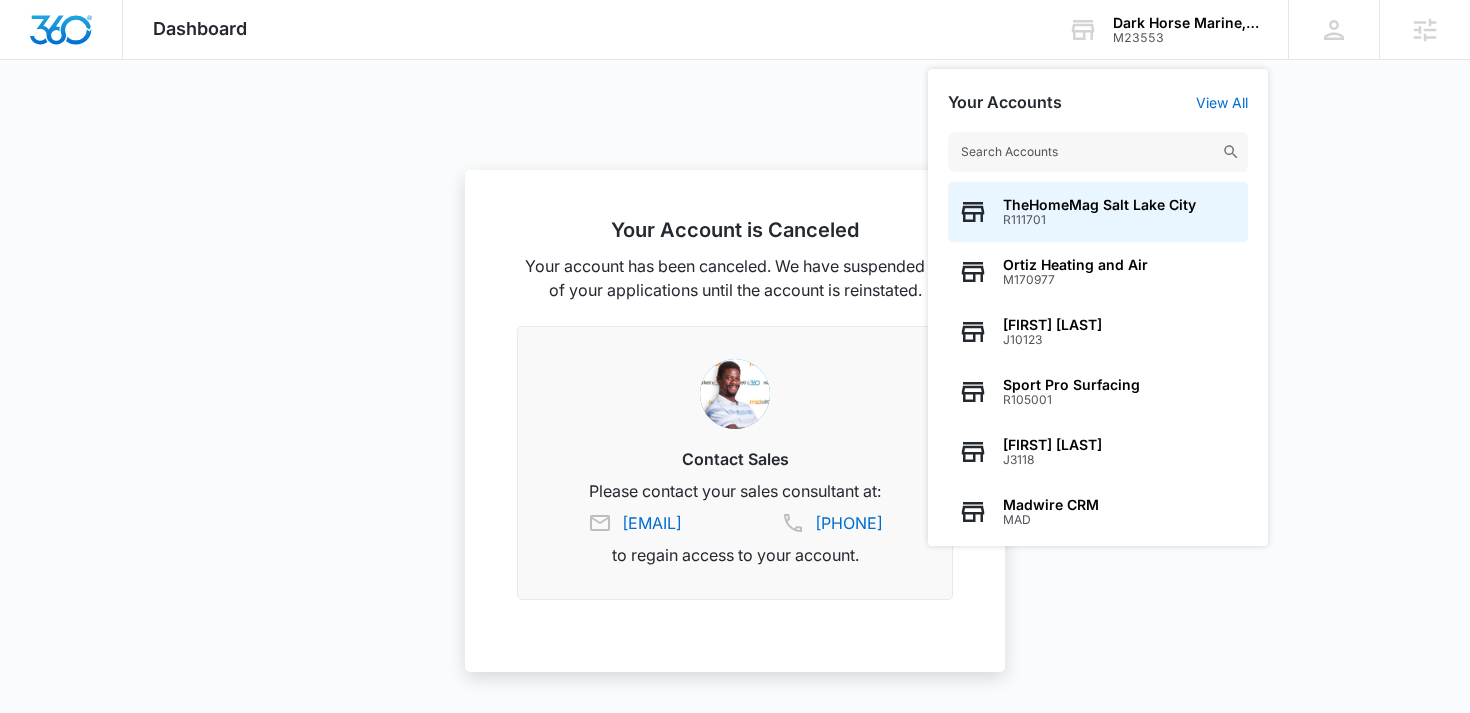 click at bounding box center (1098, 152) 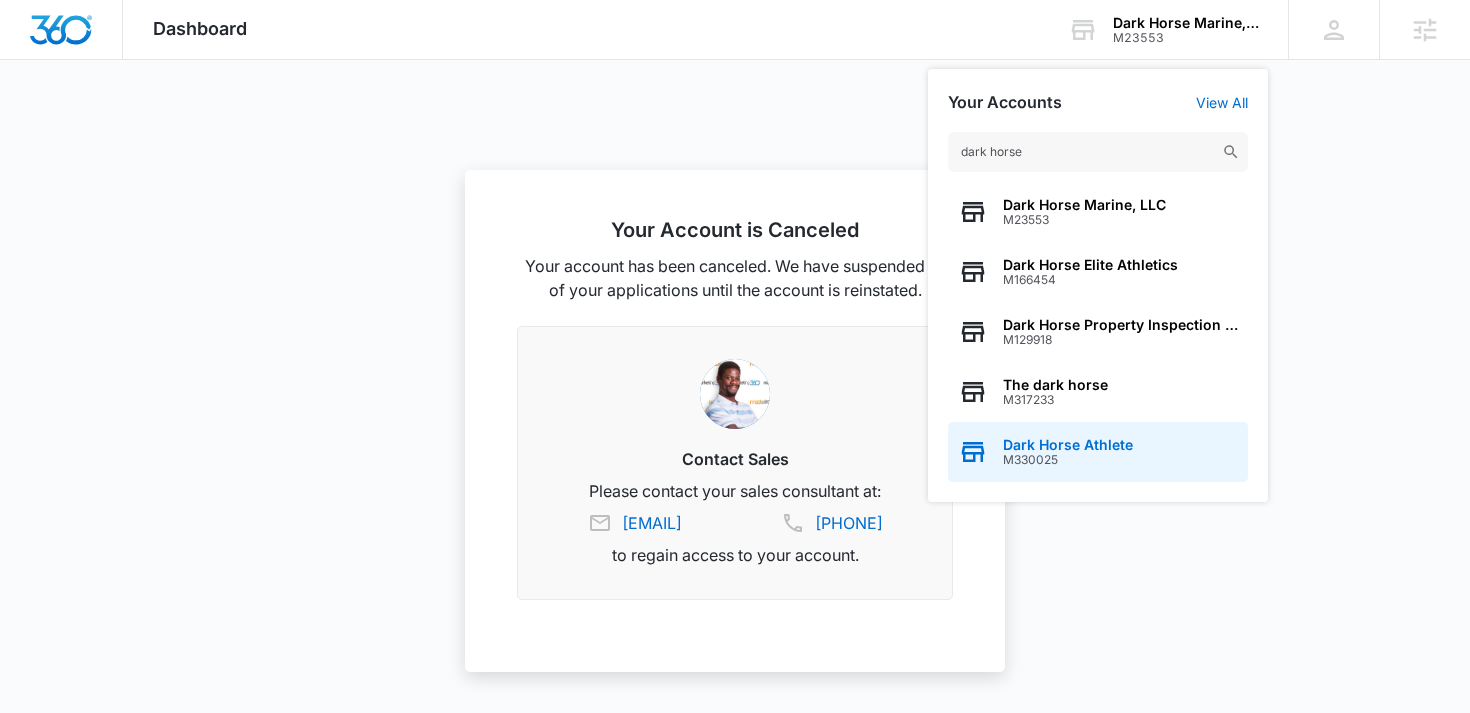 type on "dark horse" 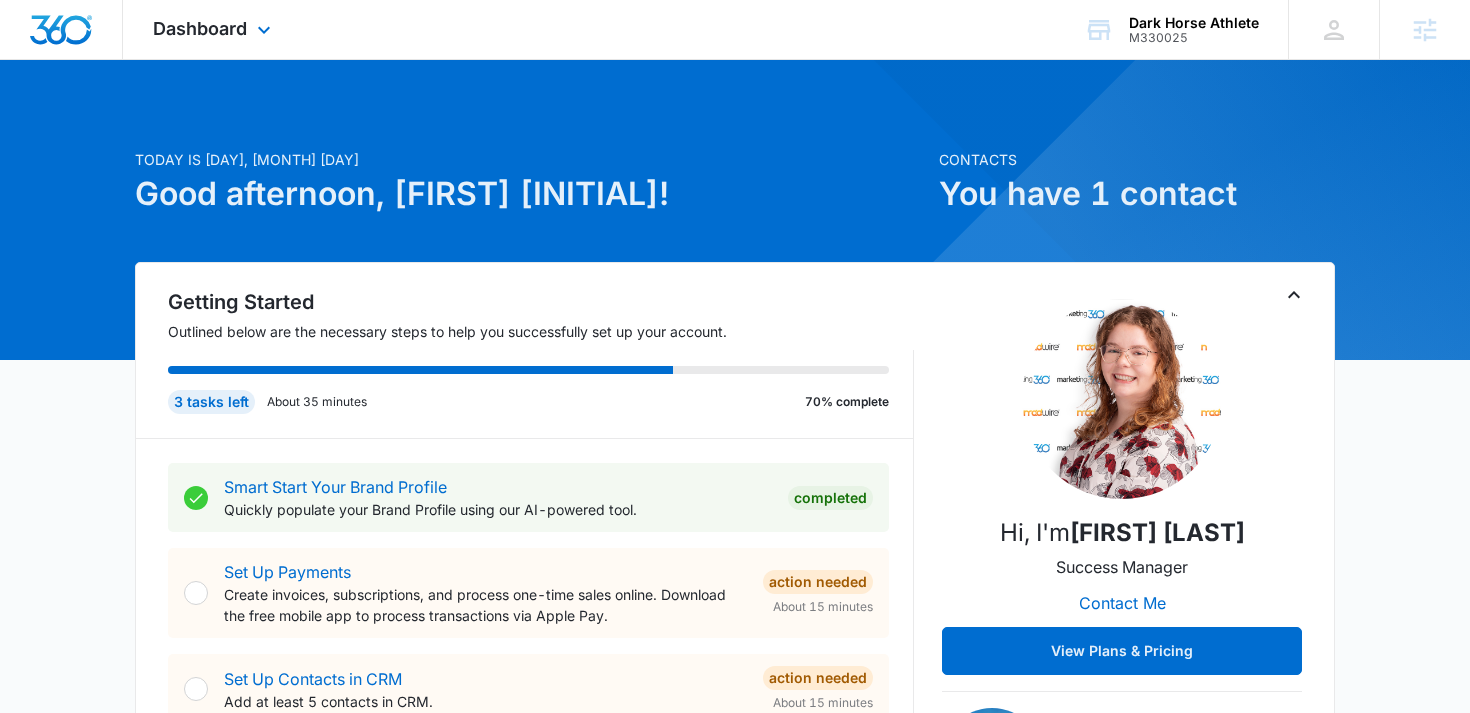 click on "Dashboard Apps Reputation Websites Forms CRM Email Social Shop Content Ads Intelligence Files Brand Settings" at bounding box center (214, 29) 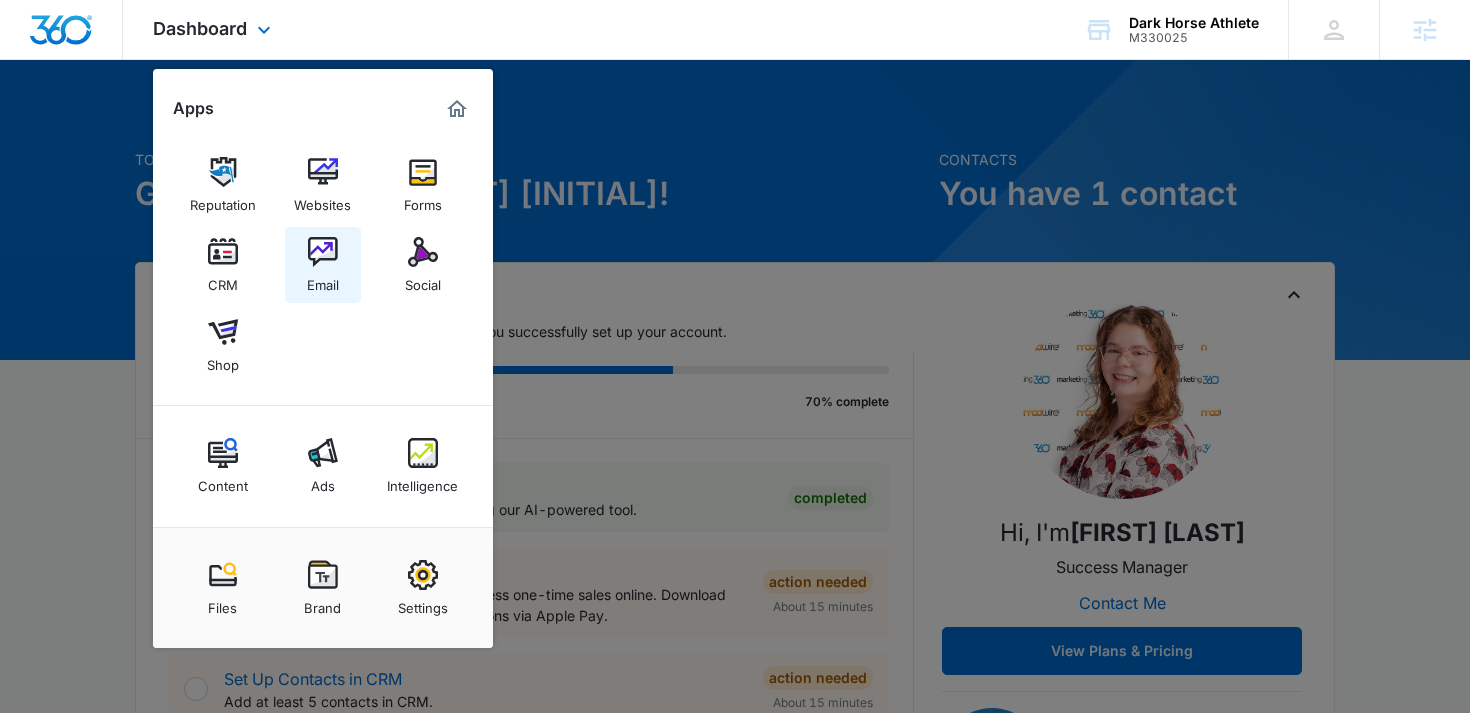 click on "Email" at bounding box center (323, 265) 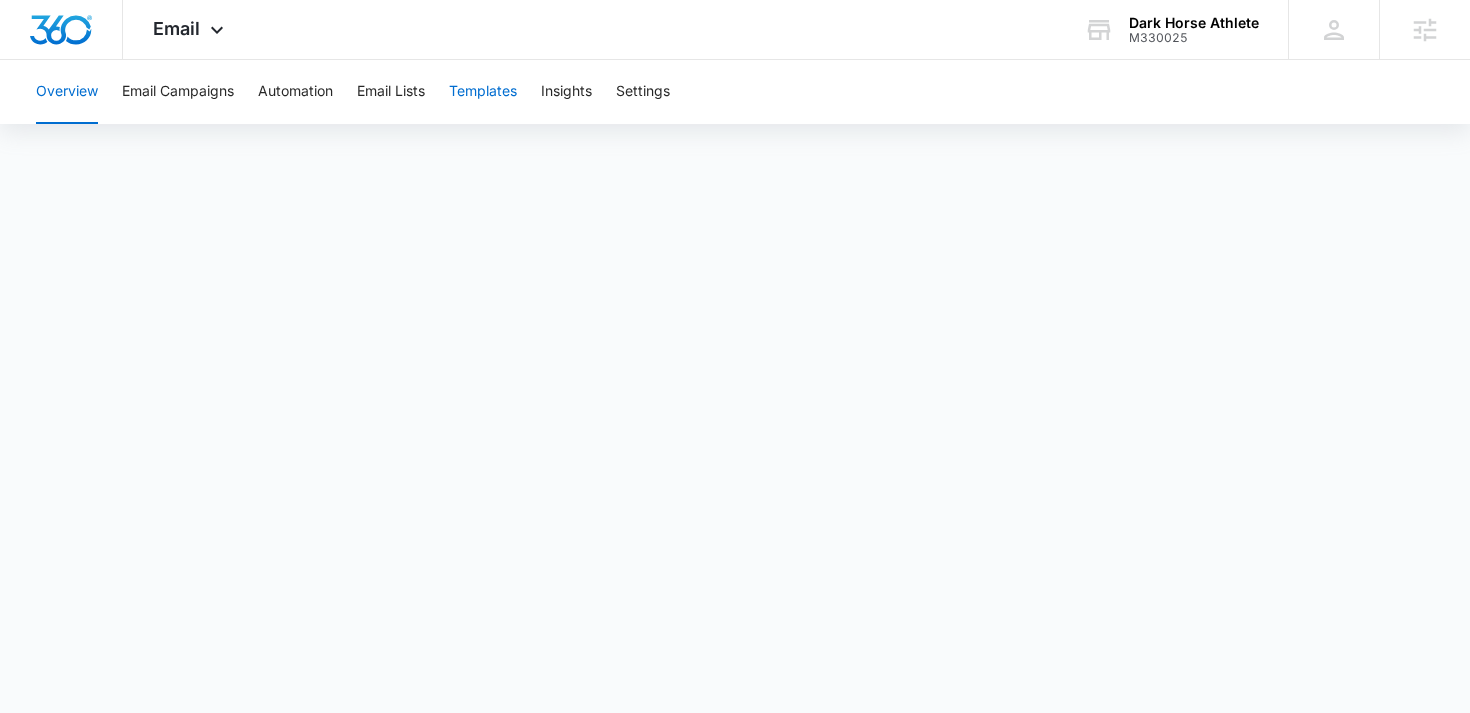 click on "Templates" at bounding box center [483, 92] 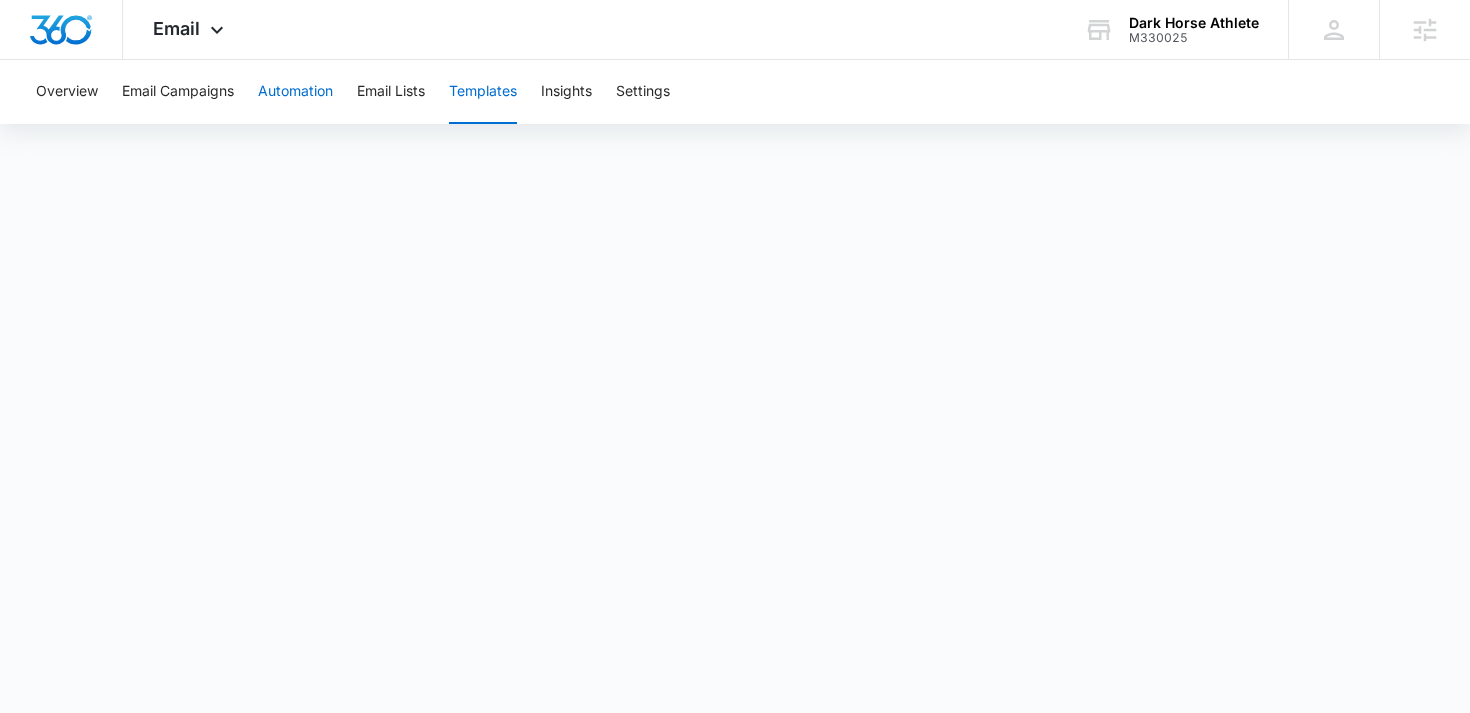 click on "Automation" at bounding box center [295, 92] 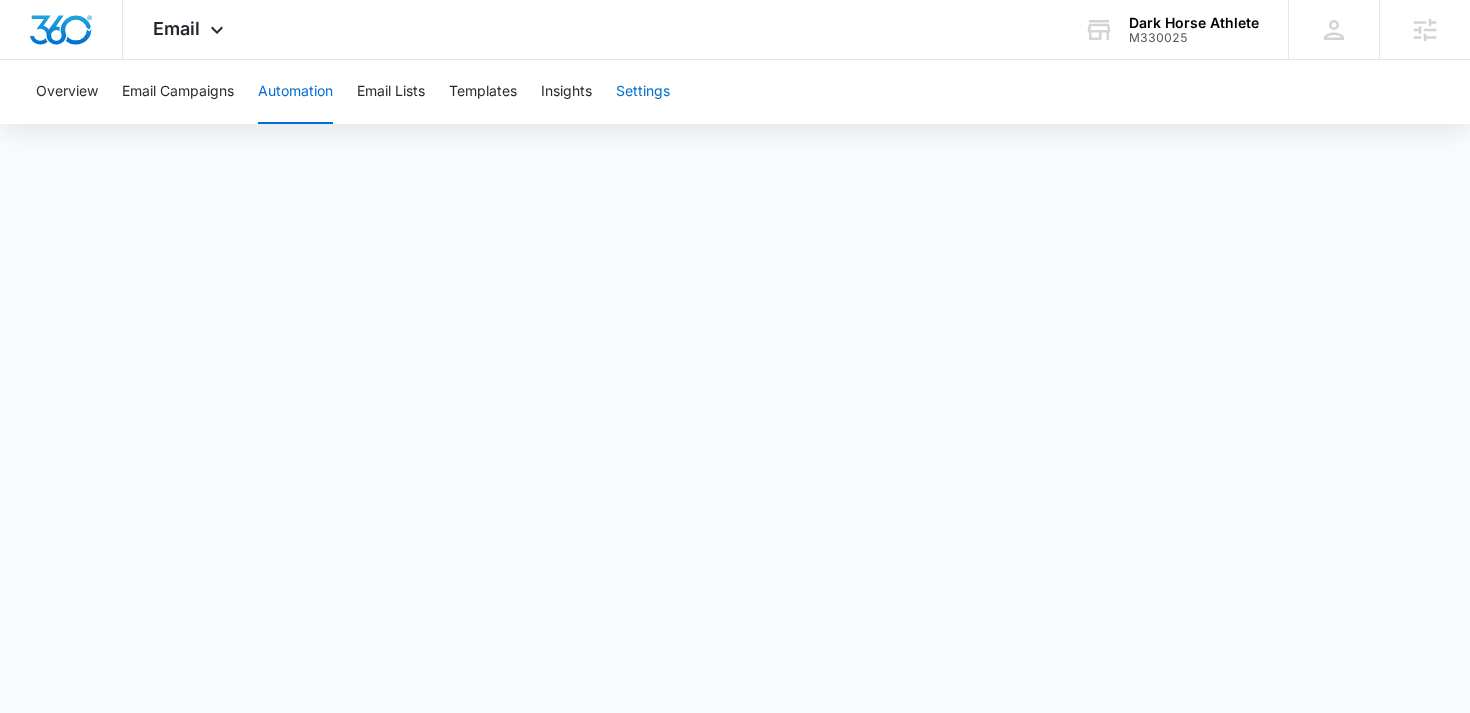click on "Settings" at bounding box center (643, 92) 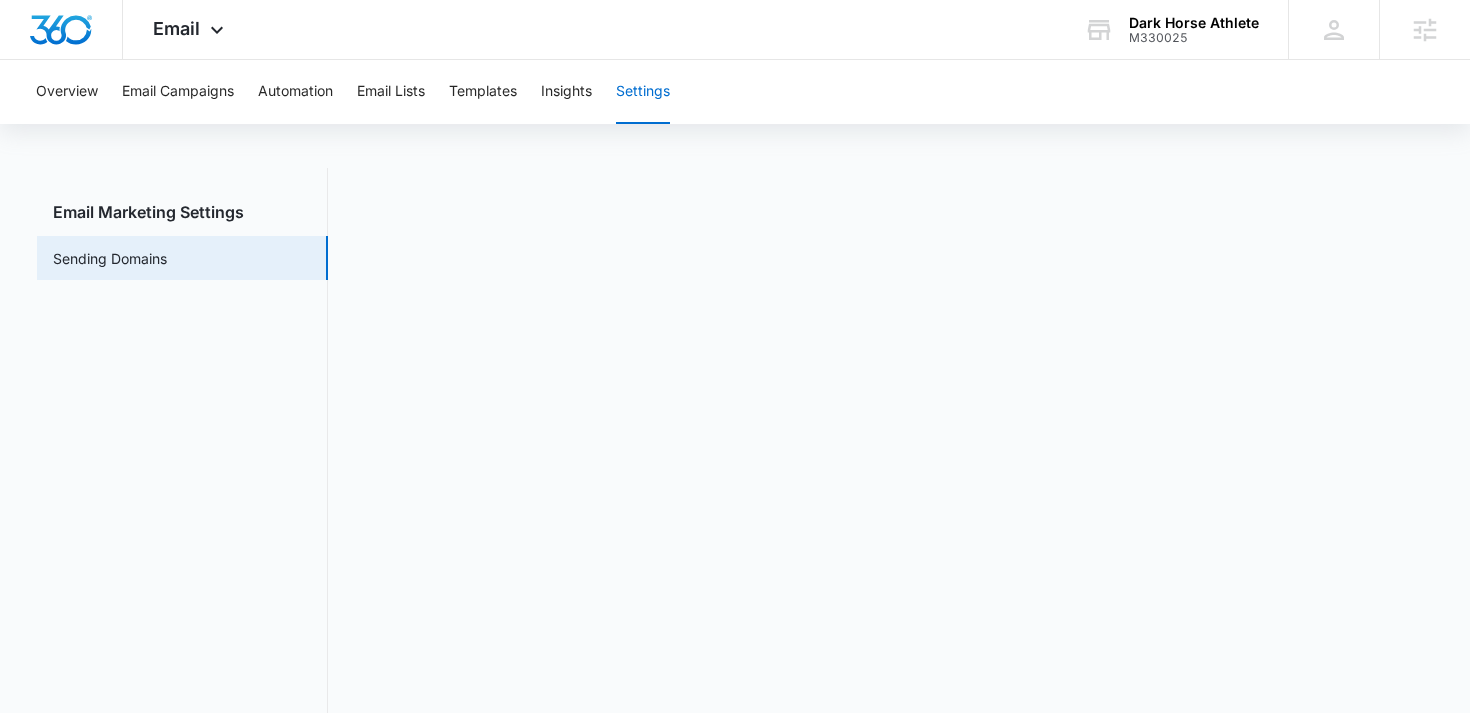 scroll, scrollTop: 44, scrollLeft: 0, axis: vertical 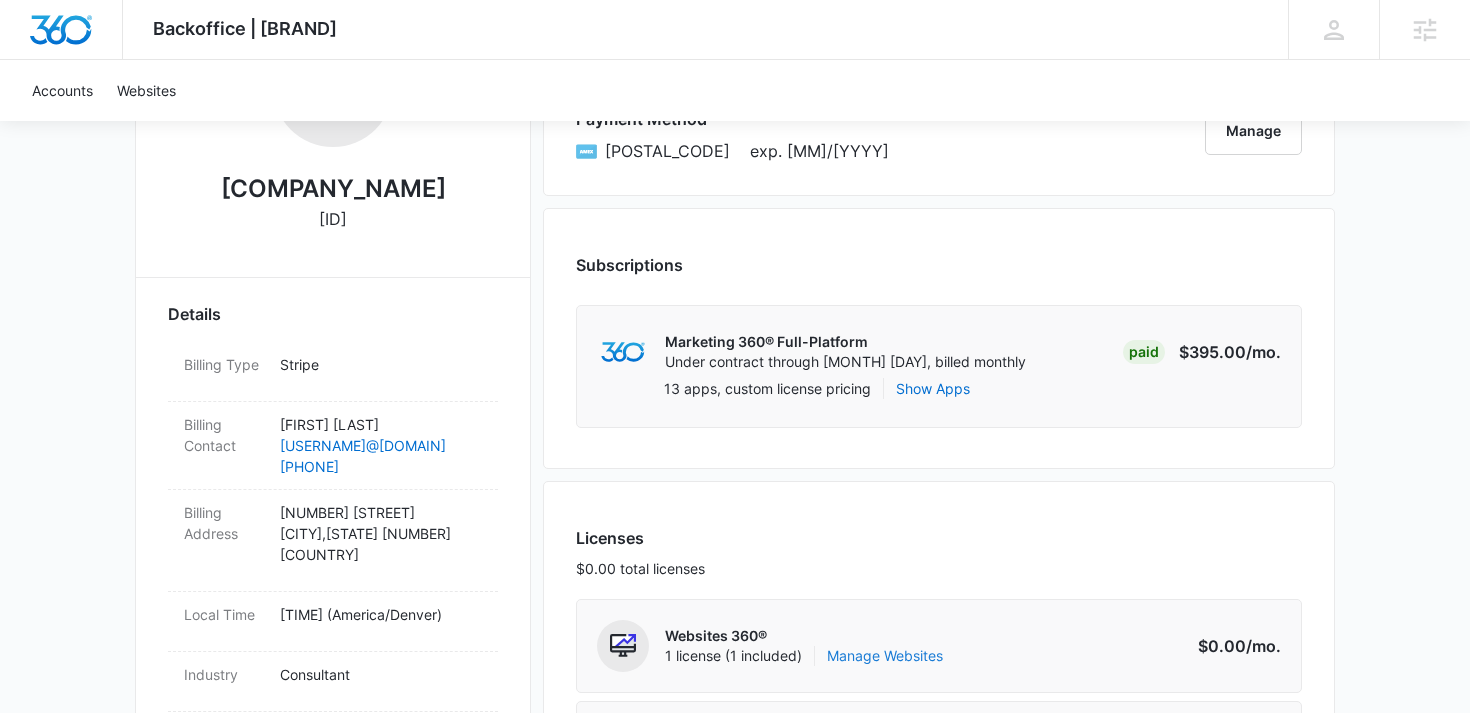 click on "Manage Websites" at bounding box center [885, 656] 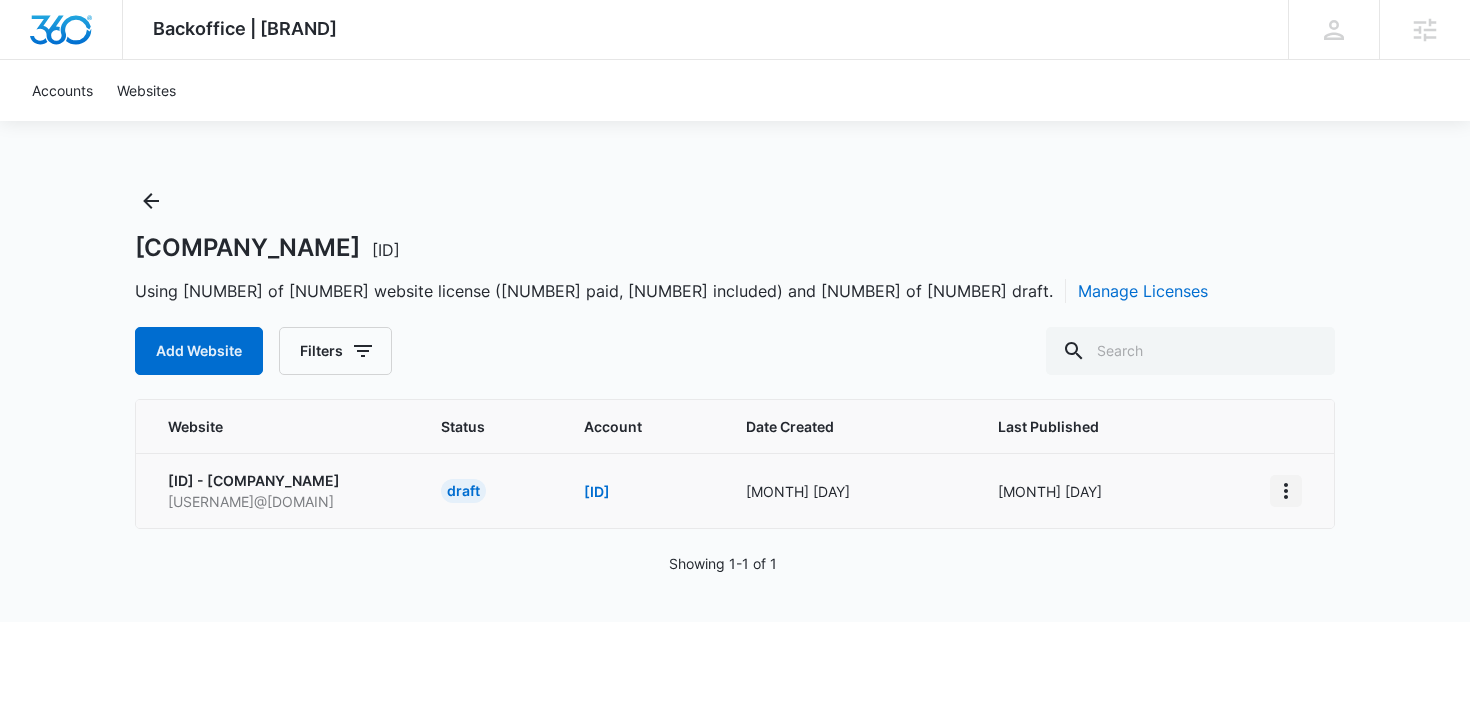click at bounding box center (1286, 491) 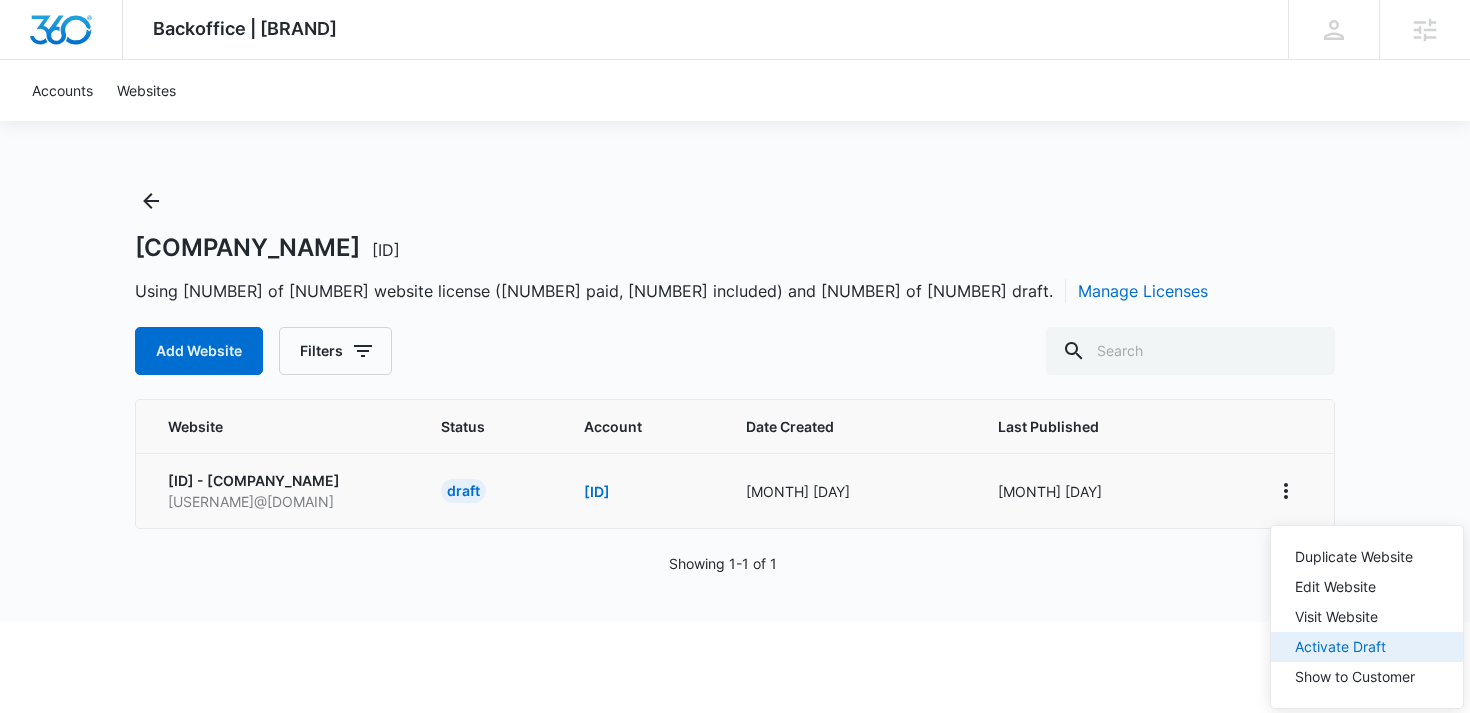 click on "Activate Draft" at bounding box center [1367, 647] 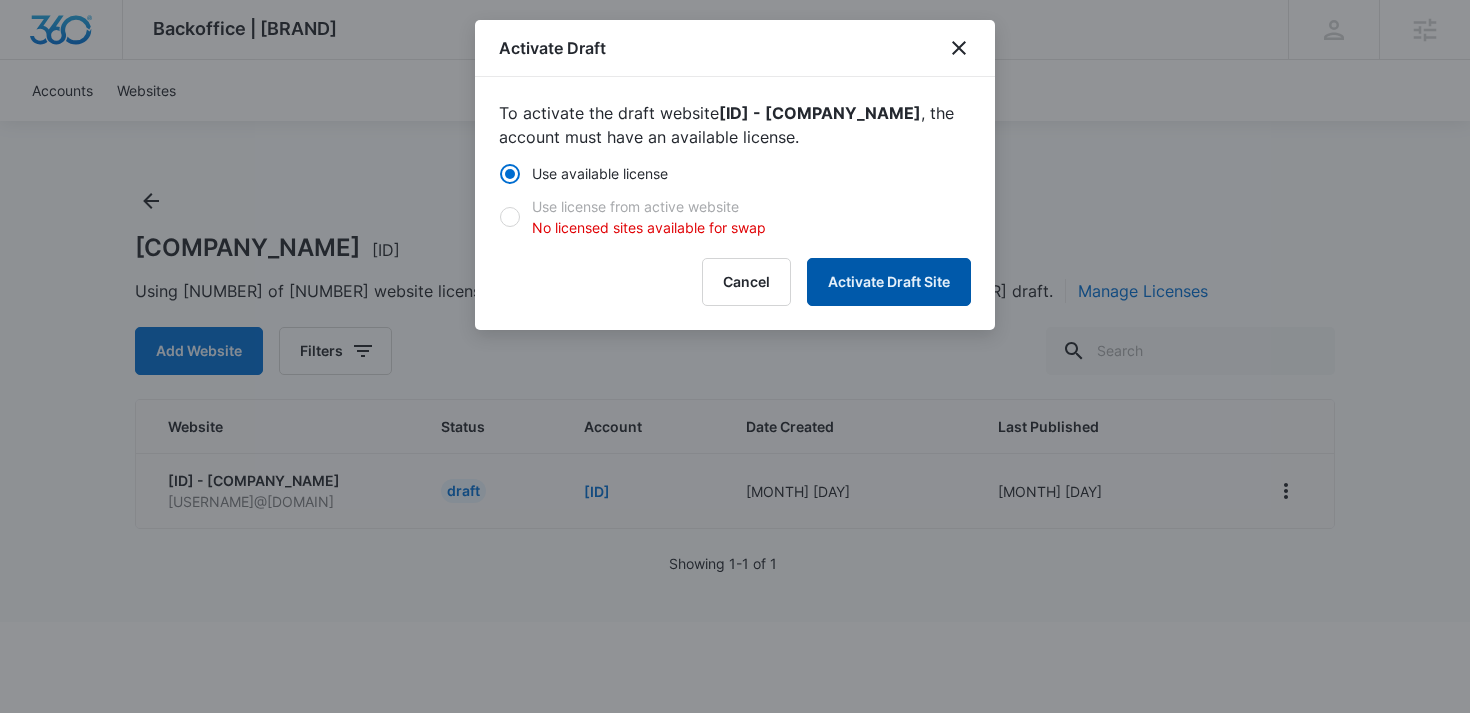 click on "Activate Draft Site" at bounding box center [889, 282] 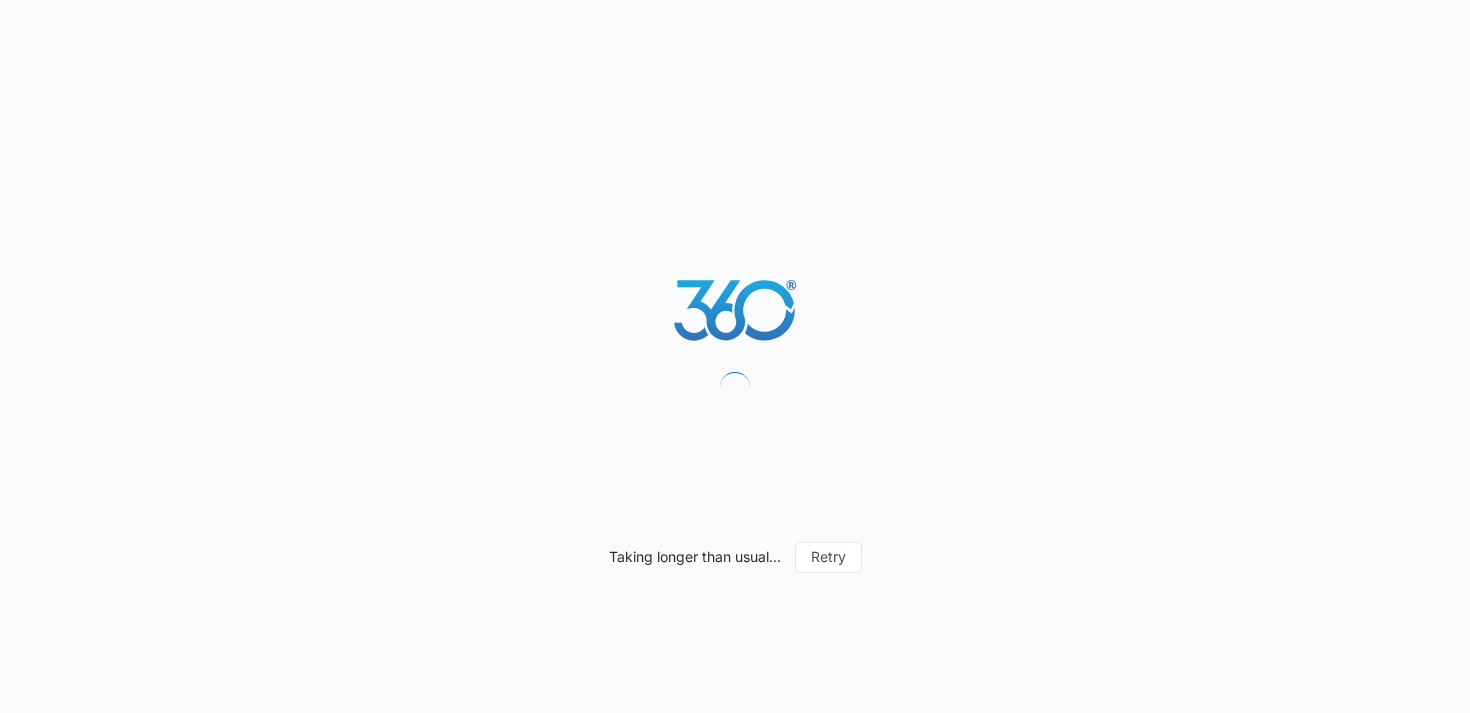 scroll, scrollTop: 0, scrollLeft: 0, axis: both 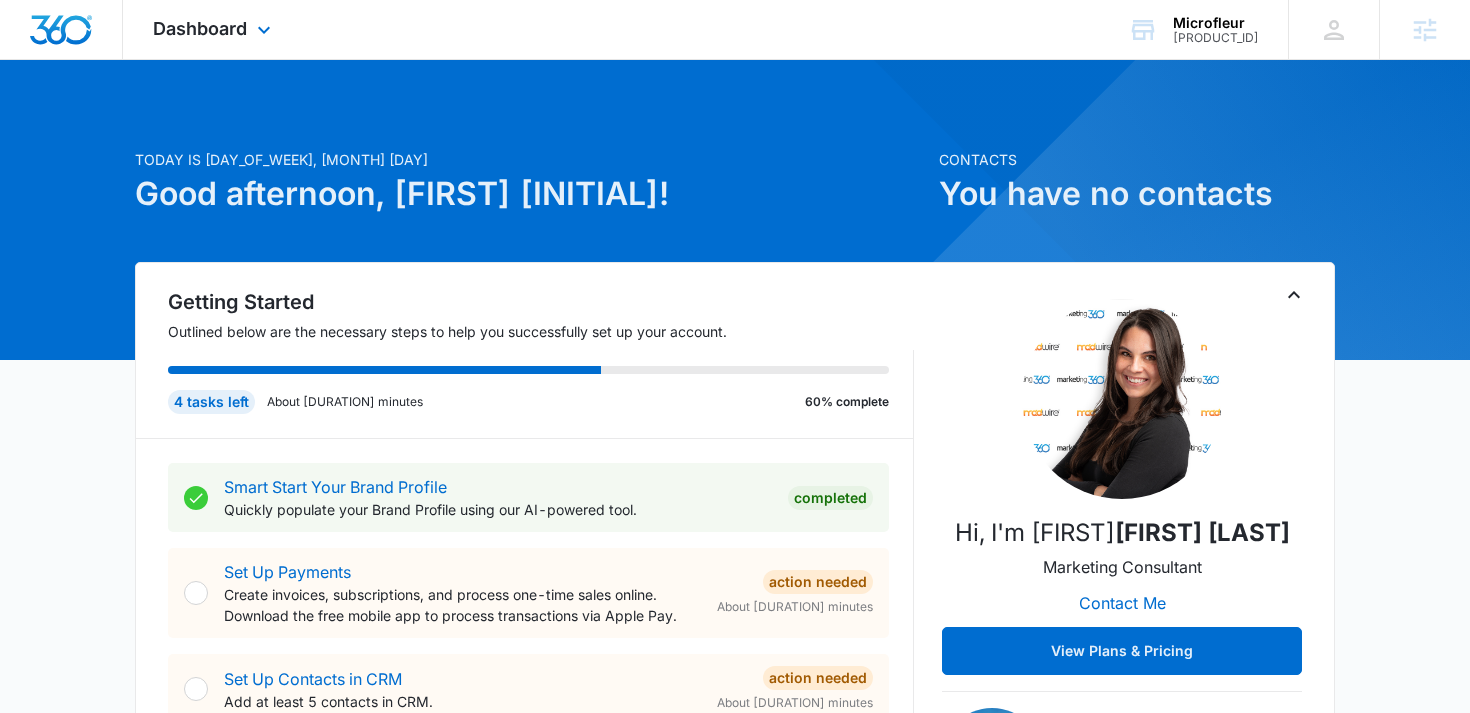 click on "Dashboard Apps Reputation Forms CRM Email Social Content Ads Intelligence Files Brand Settings" at bounding box center [214, 29] 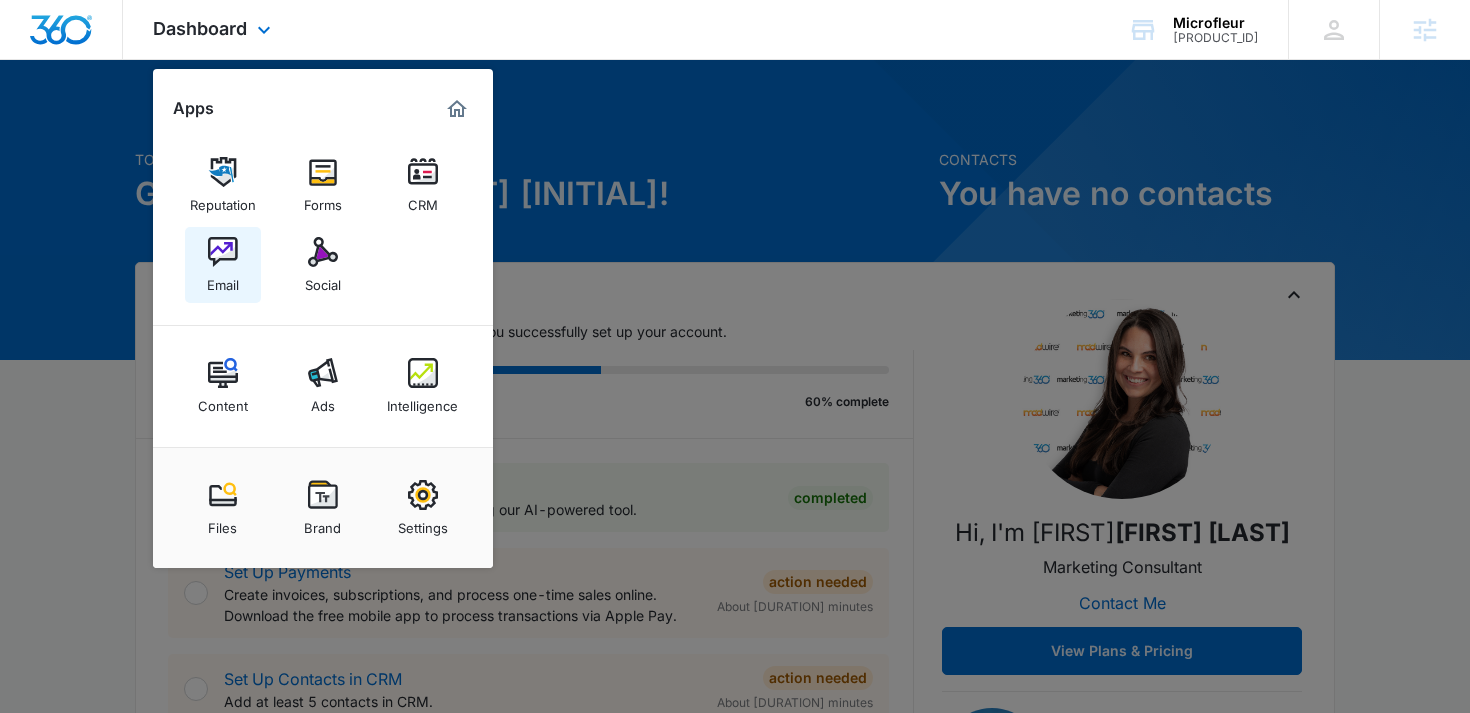 click at bounding box center [223, 252] 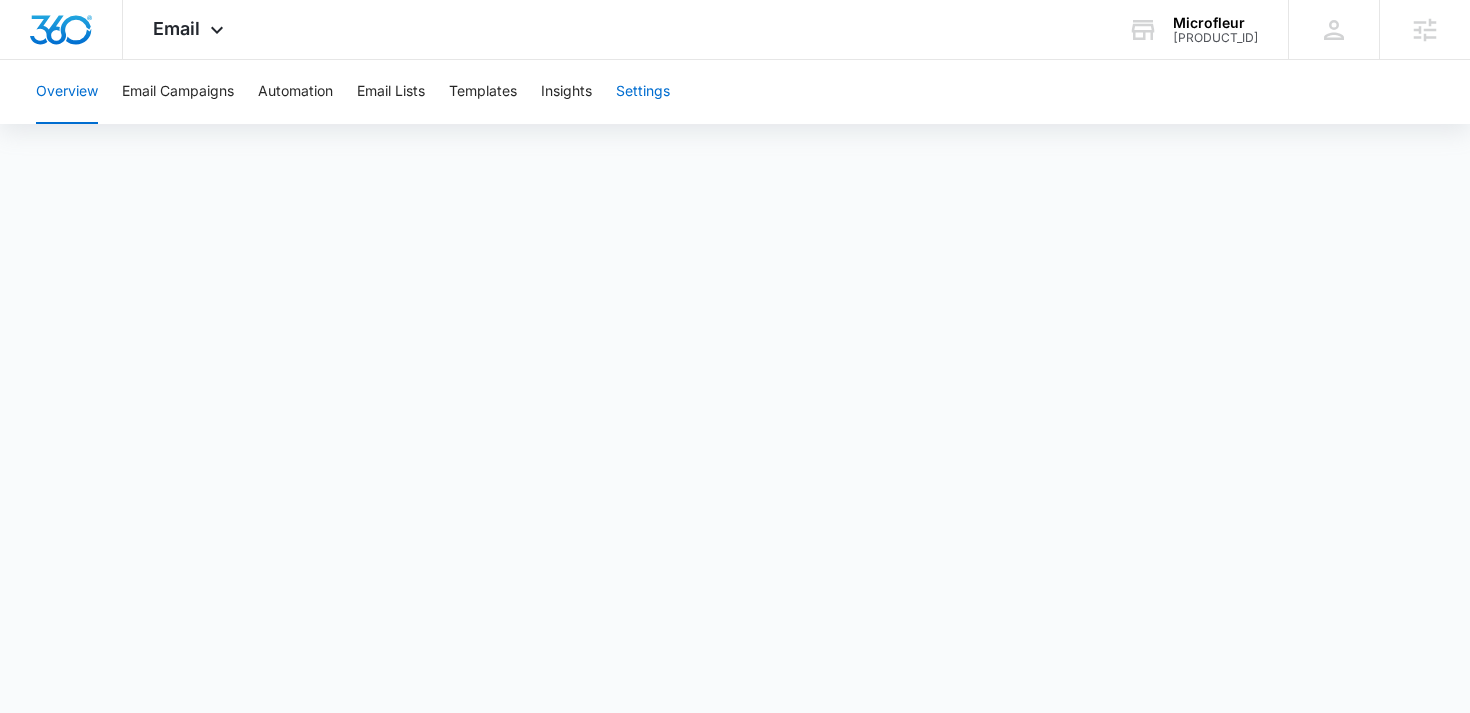 click on "Settings" at bounding box center (643, 92) 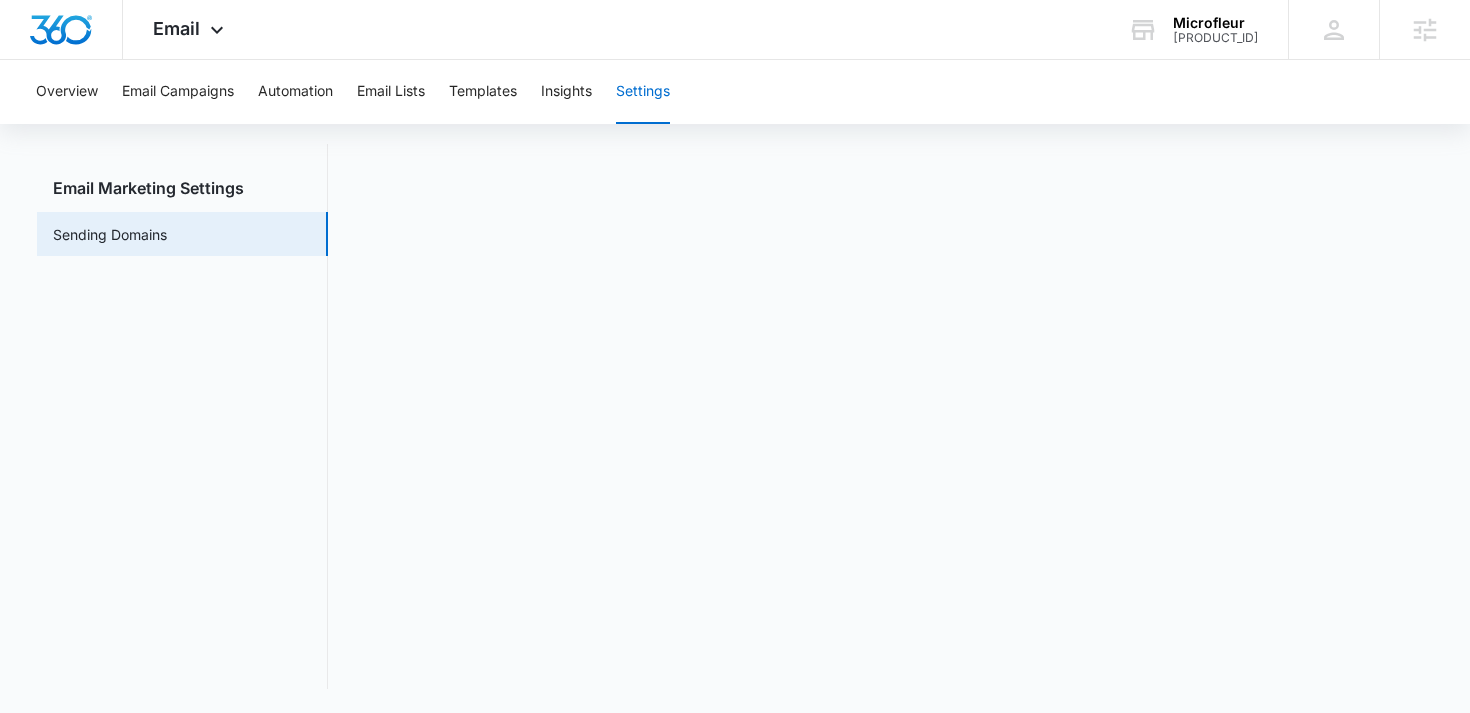scroll, scrollTop: 43, scrollLeft: 0, axis: vertical 